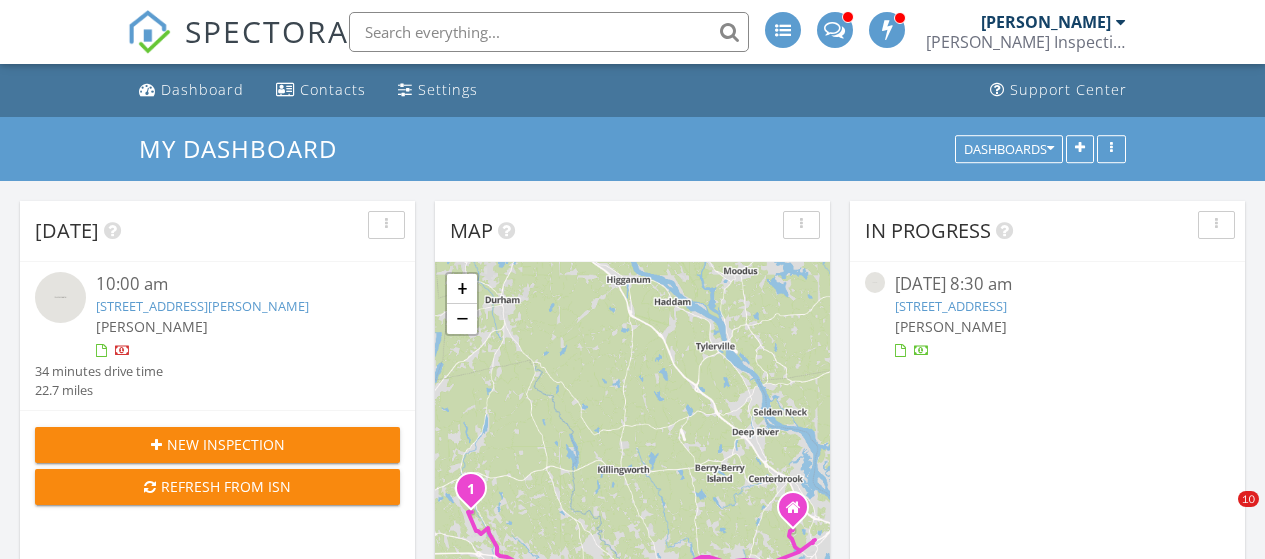 scroll, scrollTop: 0, scrollLeft: 0, axis: both 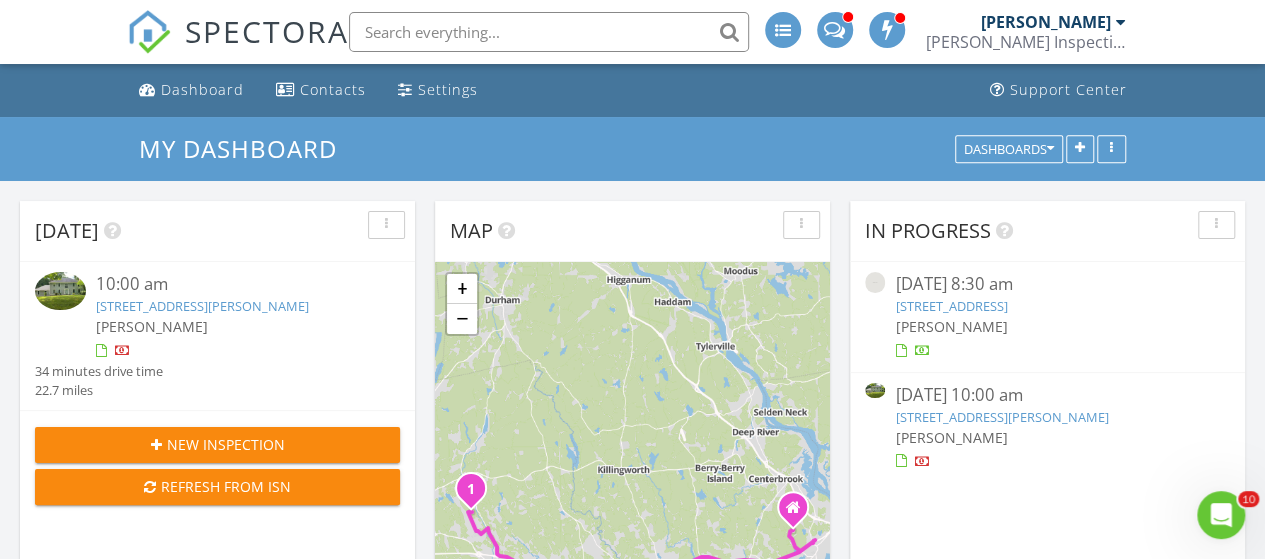 click on "93 Christopher Ln, Guilford, CT 06437" at bounding box center [1001, 417] 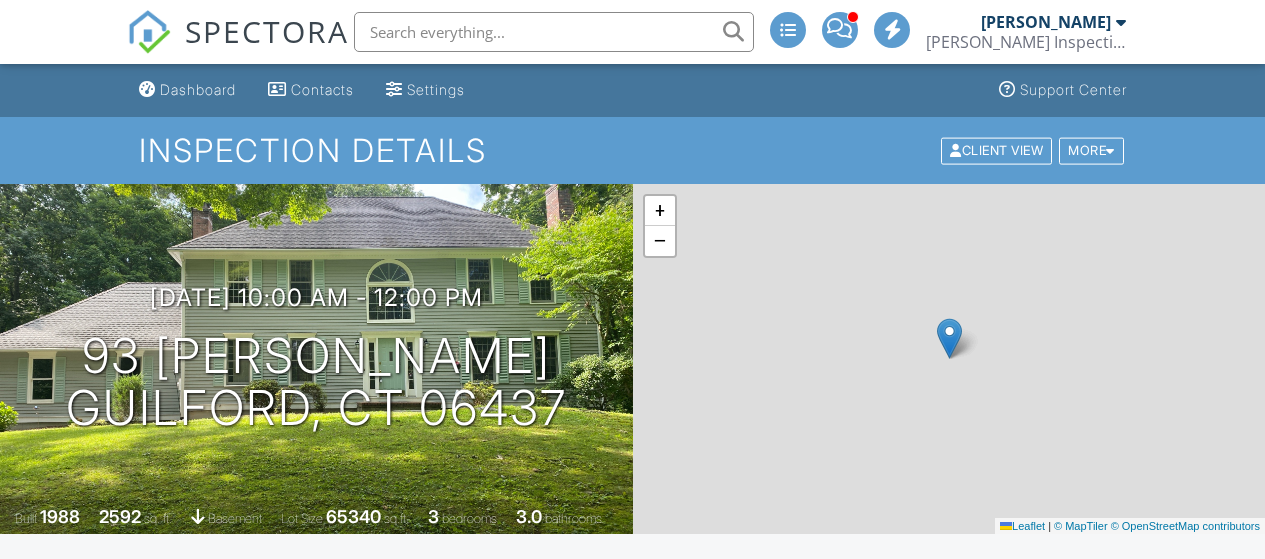 scroll, scrollTop: 0, scrollLeft: 0, axis: both 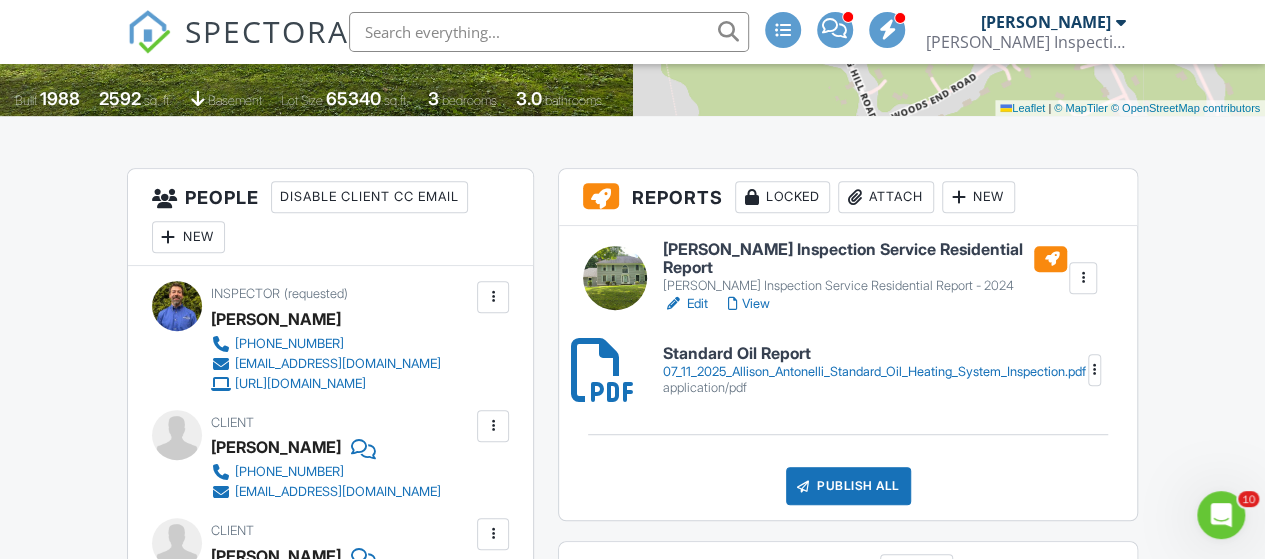 drag, startPoint x: 1274, startPoint y: 69, endPoint x: 1279, endPoint y: 116, distance: 47.26521 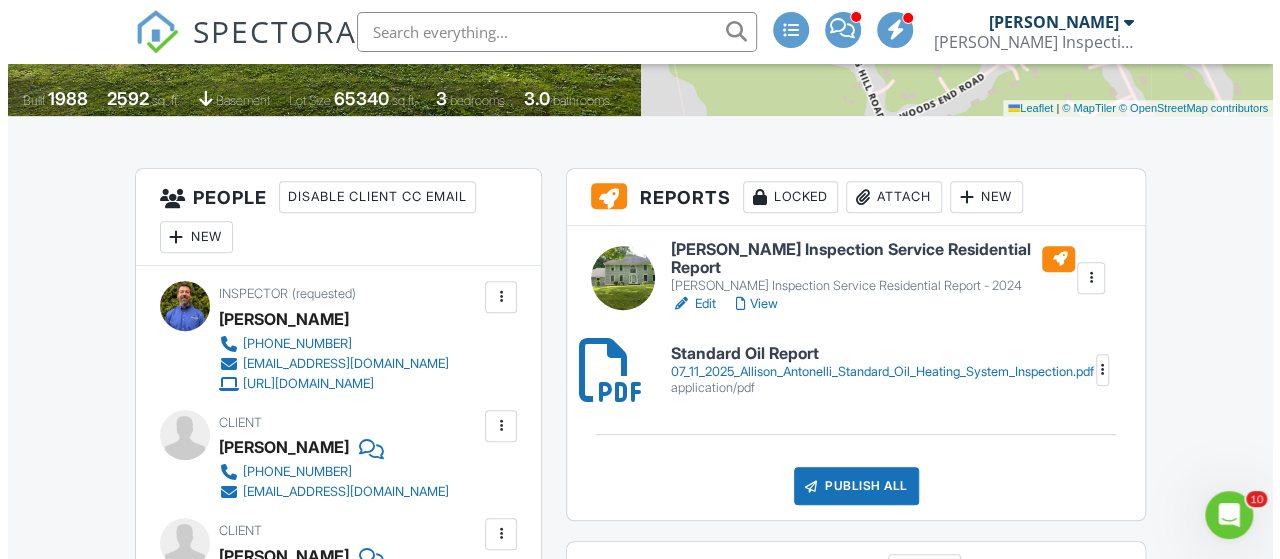 scroll, scrollTop: 424, scrollLeft: 0, axis: vertical 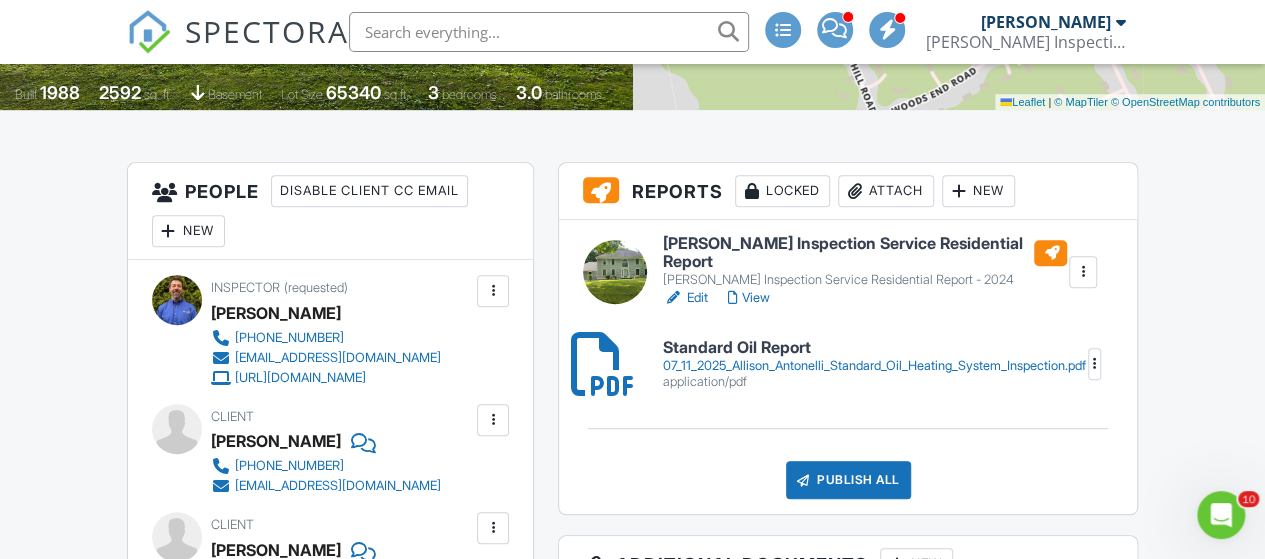 click on "Attach" at bounding box center [886, 191] 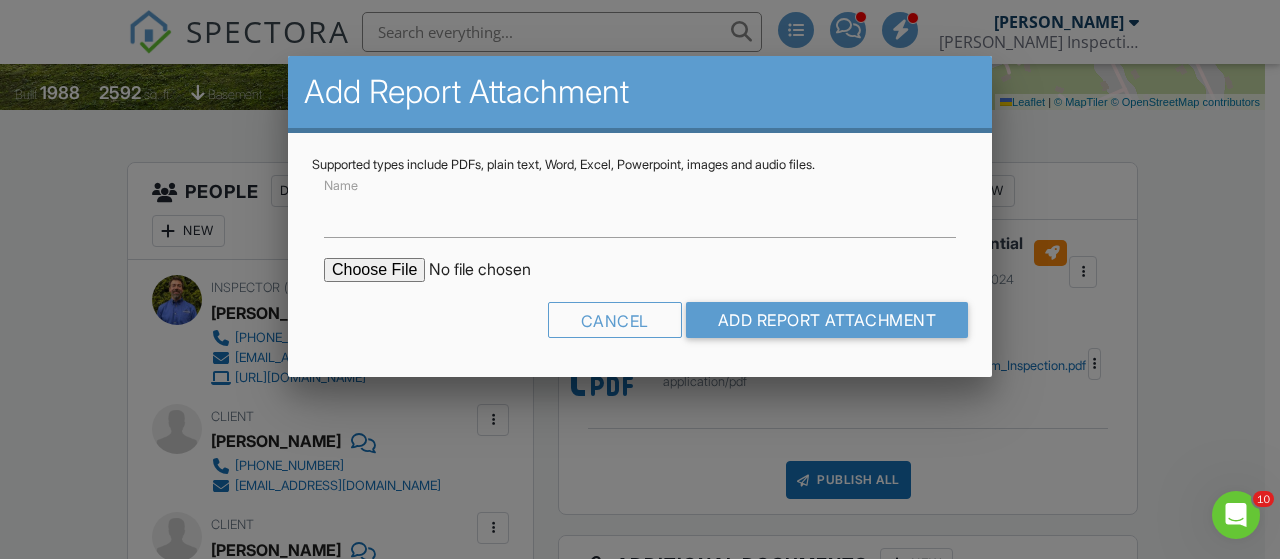 click at bounding box center [494, 270] 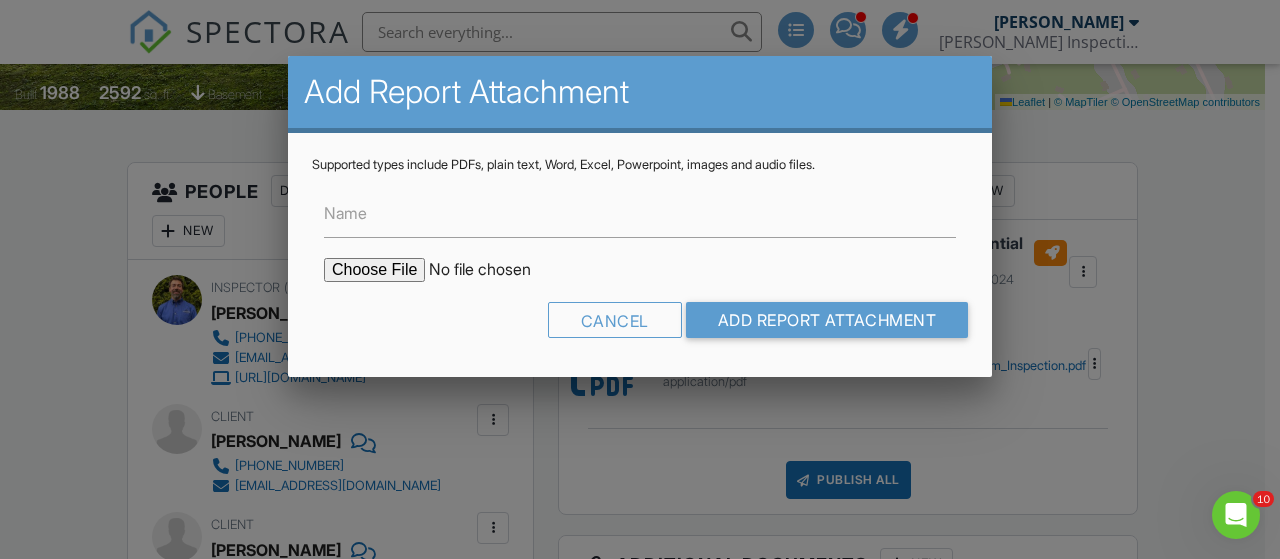 type on "C:\fakepath\WDI Montefusco 07.11.25.pdf" 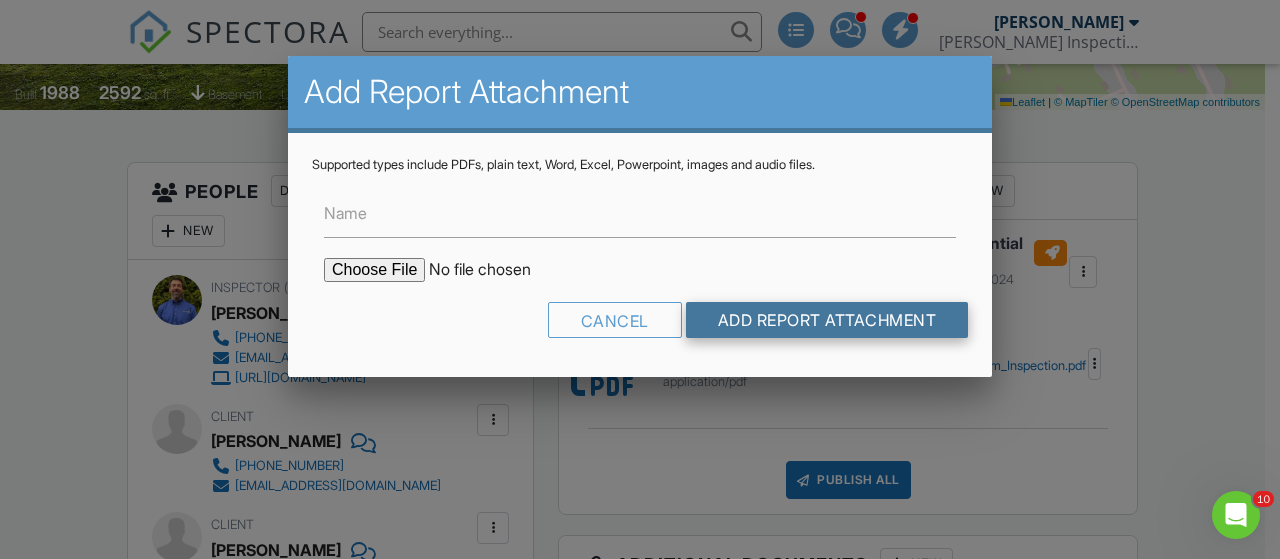 click on "Add Report Attachment" at bounding box center [827, 320] 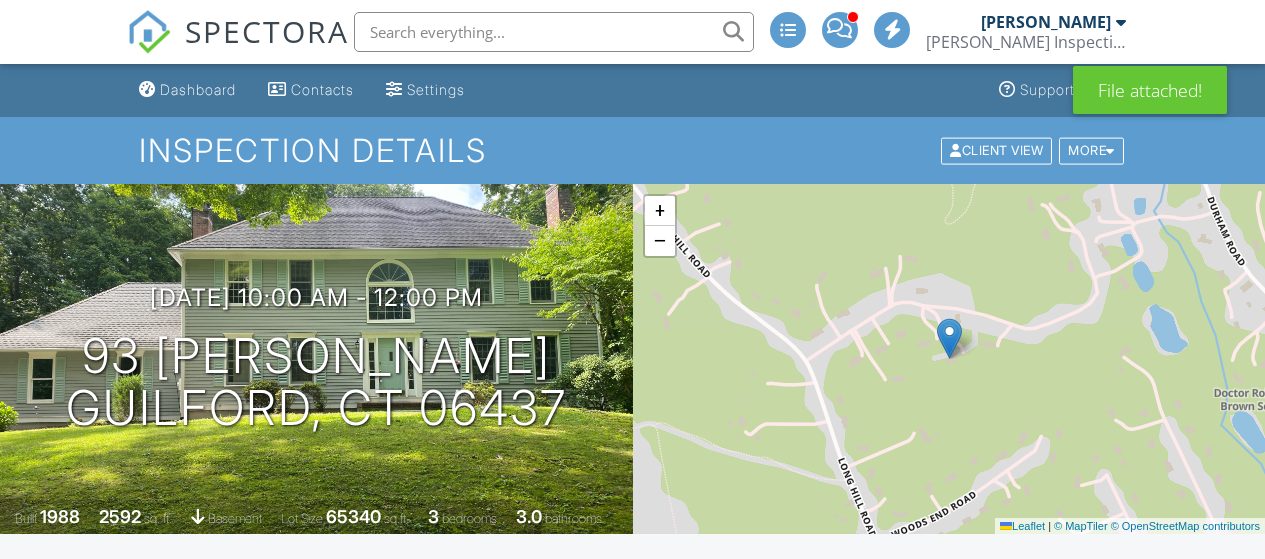scroll, scrollTop: 0, scrollLeft: 0, axis: both 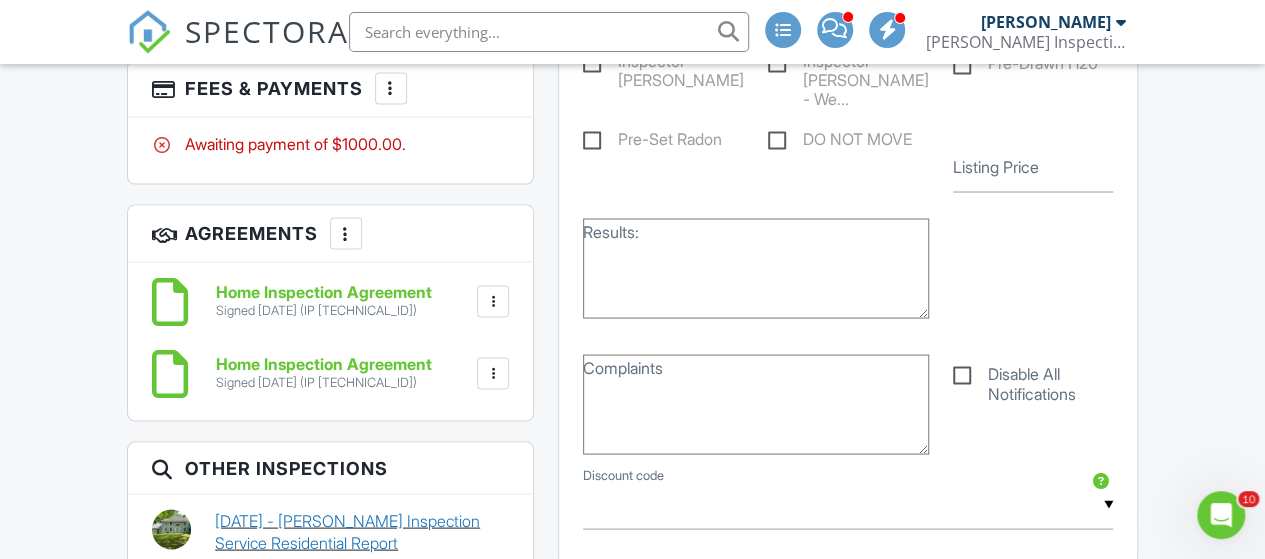 click on "06/06/2025 - Schaefer Inspection Service Residential Report" at bounding box center [362, 531] 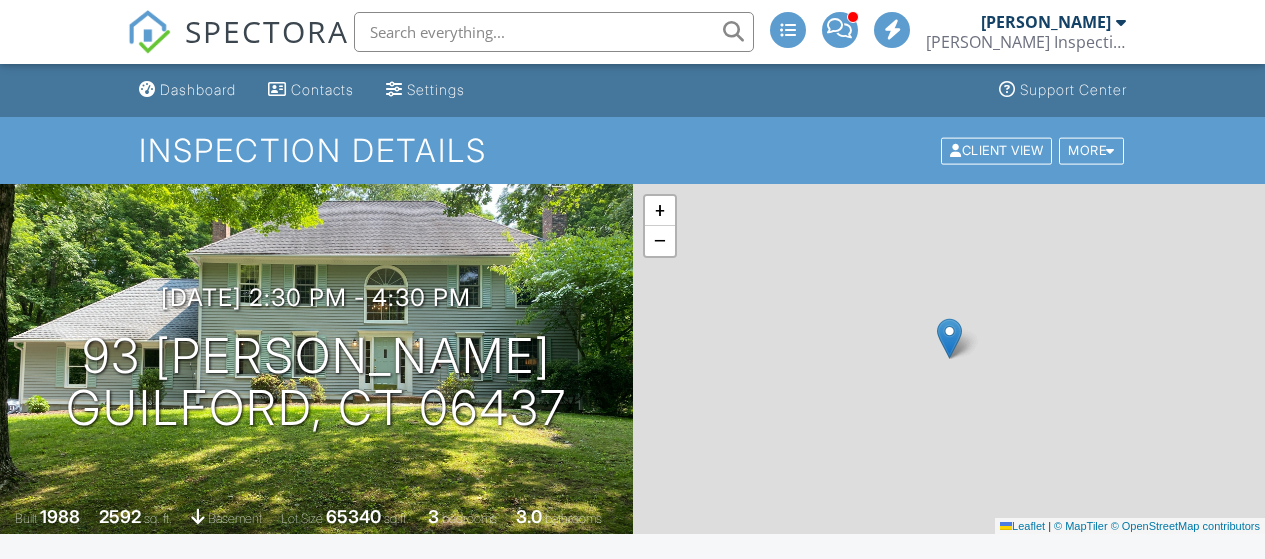 scroll, scrollTop: 0, scrollLeft: 0, axis: both 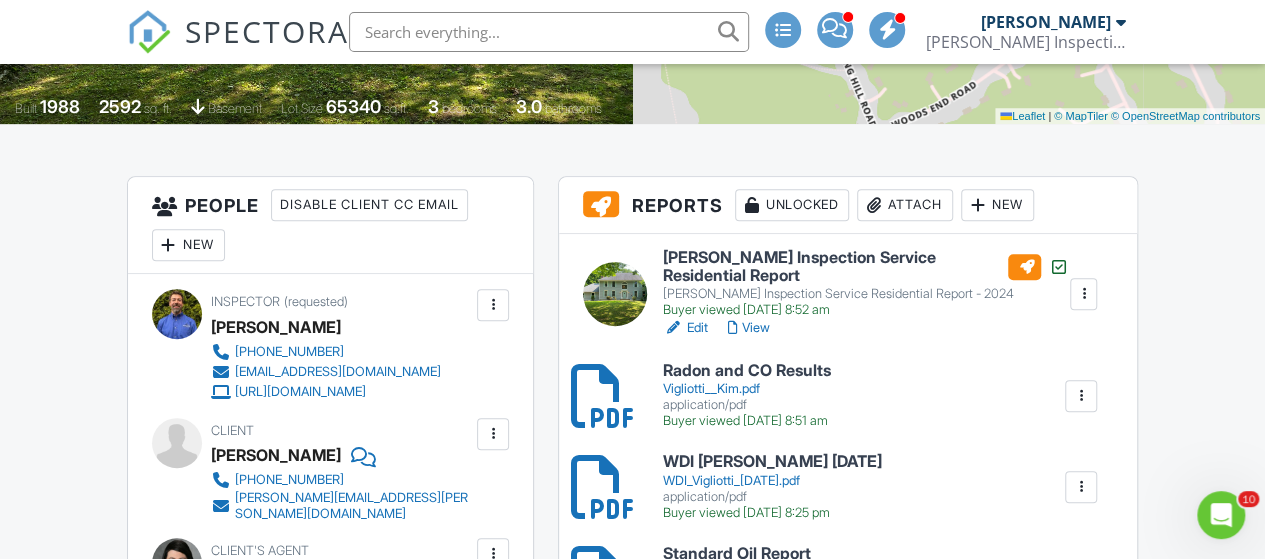 click on "Schaefer Inspection Service Residential Report" at bounding box center [865, 266] 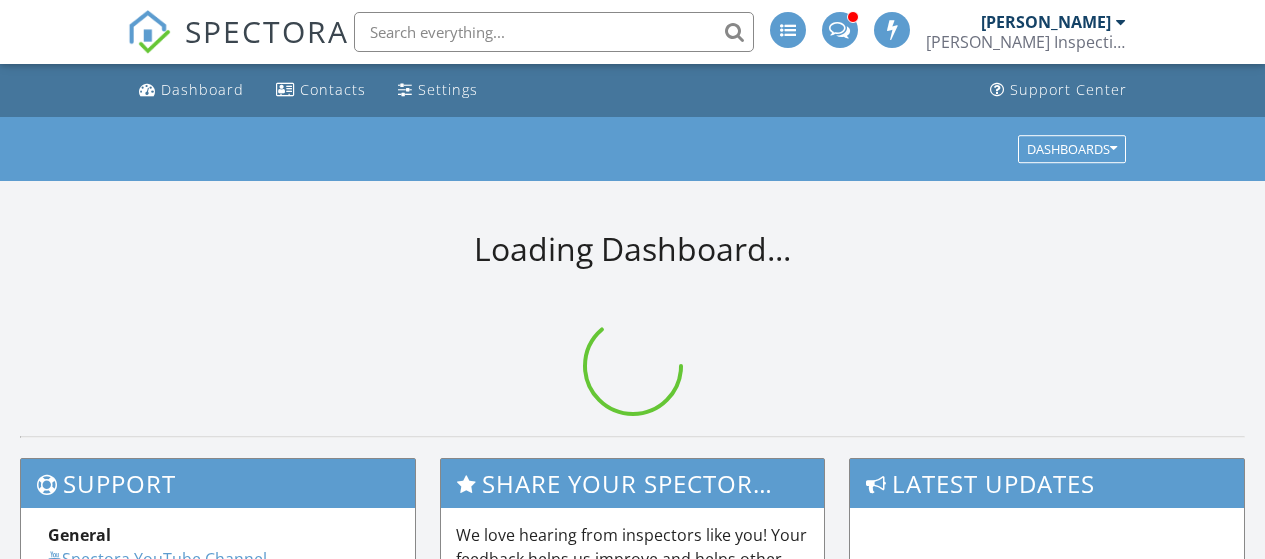 scroll, scrollTop: 0, scrollLeft: 0, axis: both 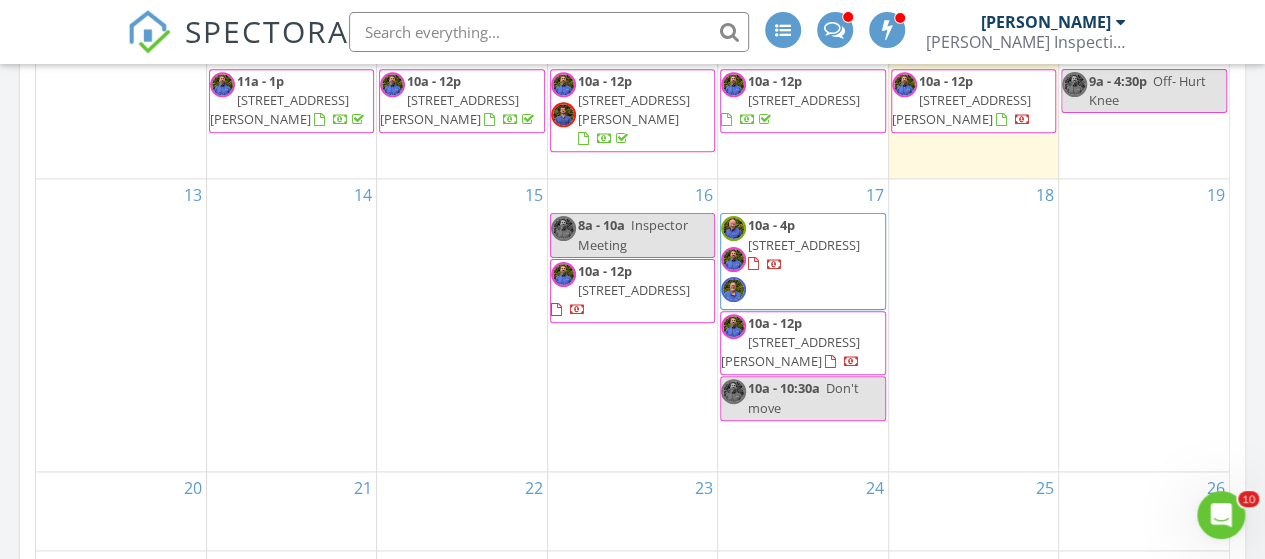click on "93 Christopher Ln, Guilford 06437" at bounding box center (961, 109) 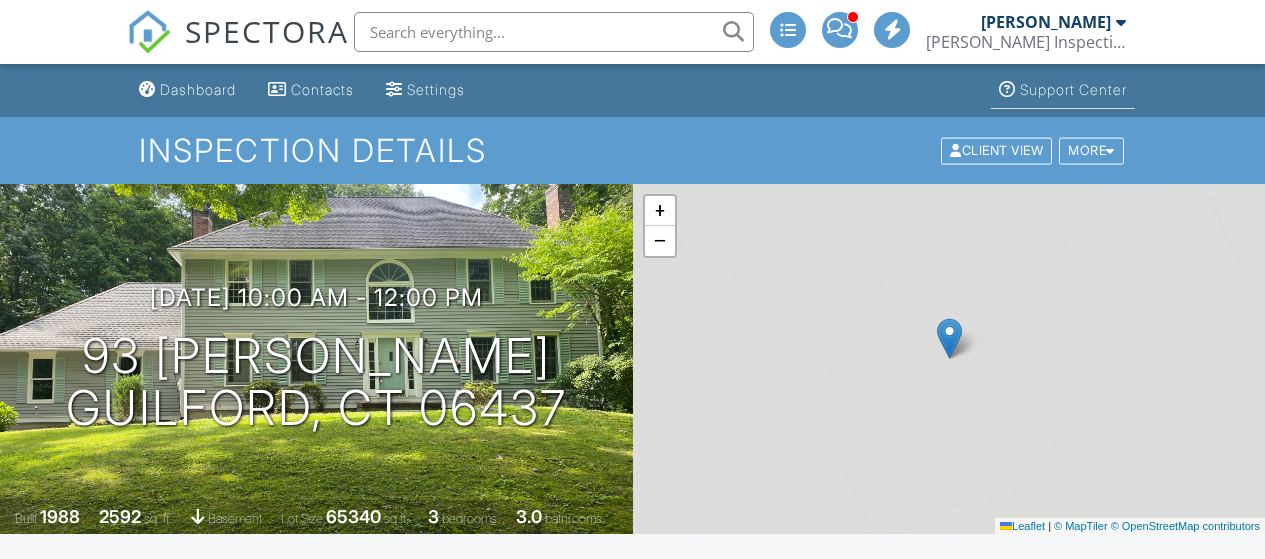 scroll, scrollTop: 0, scrollLeft: 0, axis: both 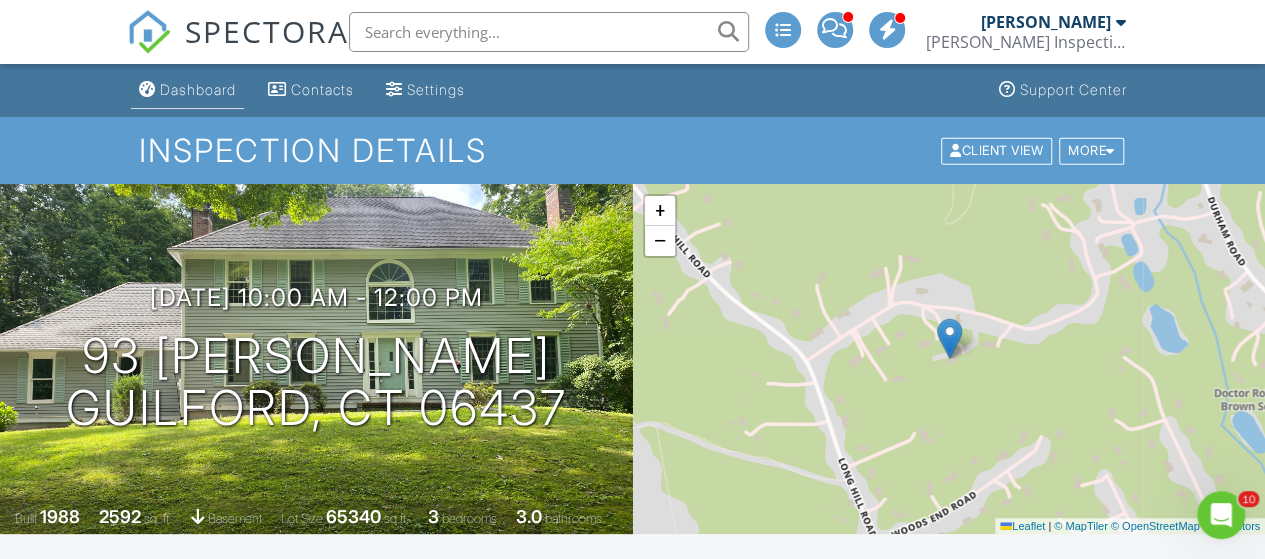 click on "Dashboard" at bounding box center [198, 89] 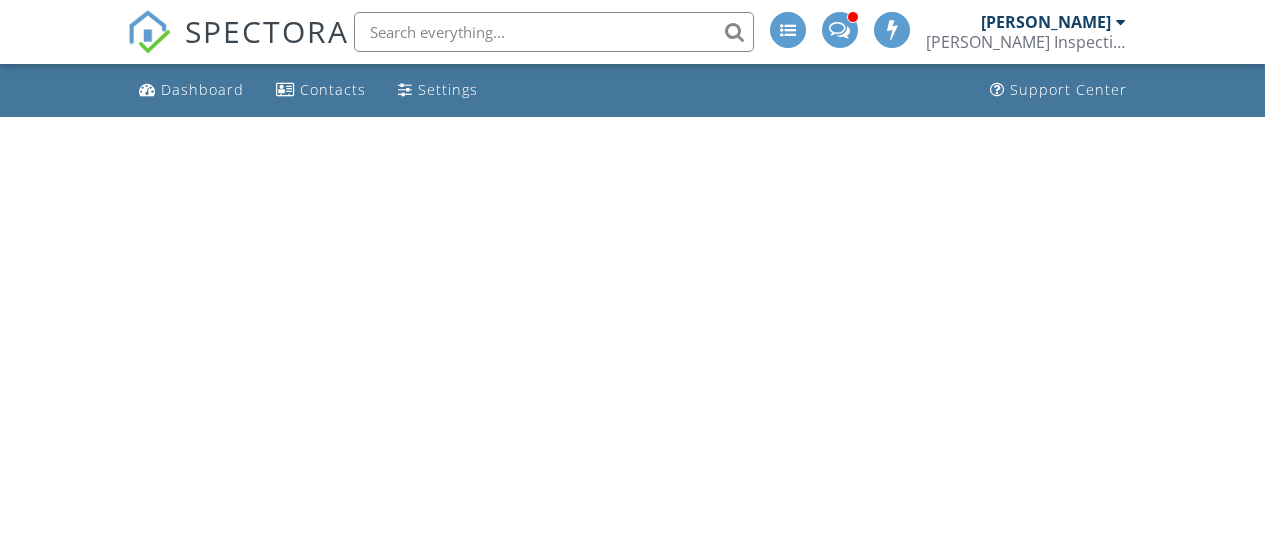 scroll, scrollTop: 0, scrollLeft: 0, axis: both 